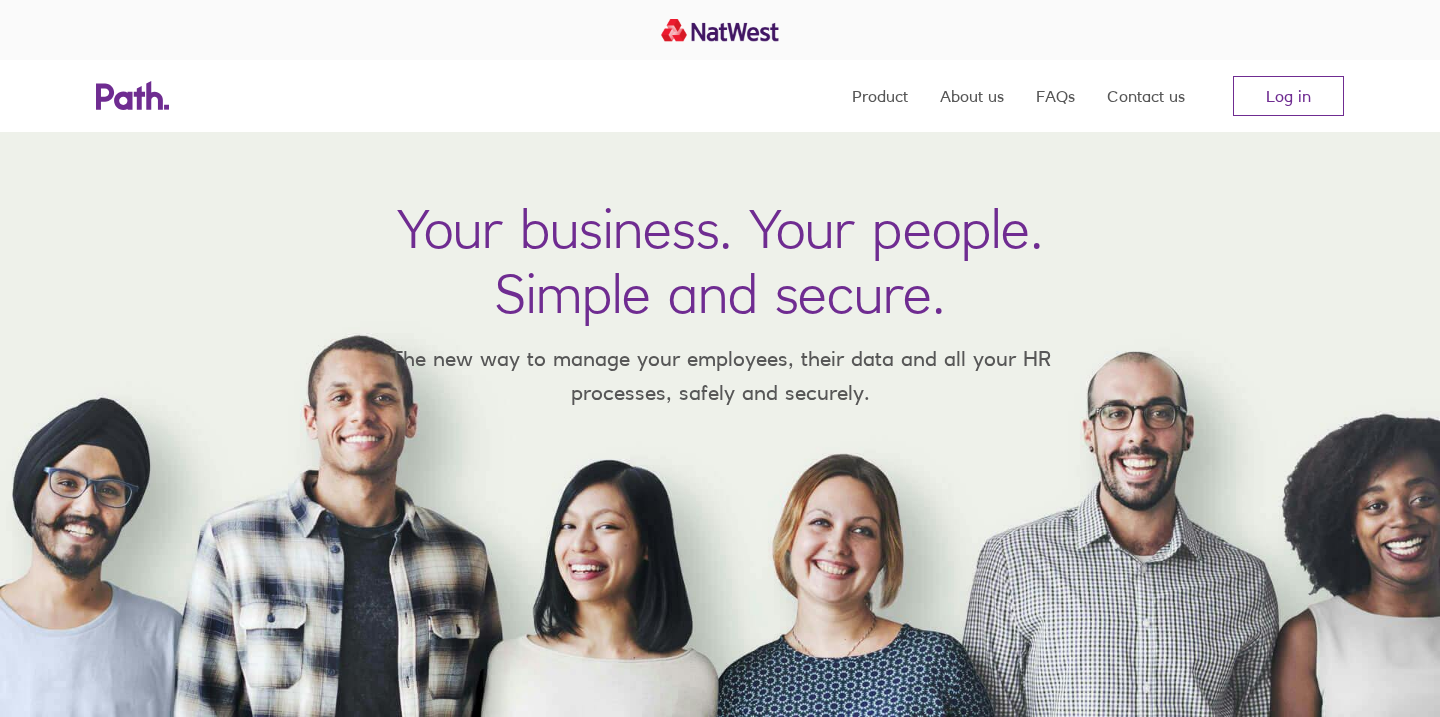 scroll, scrollTop: 0, scrollLeft: 0, axis: both 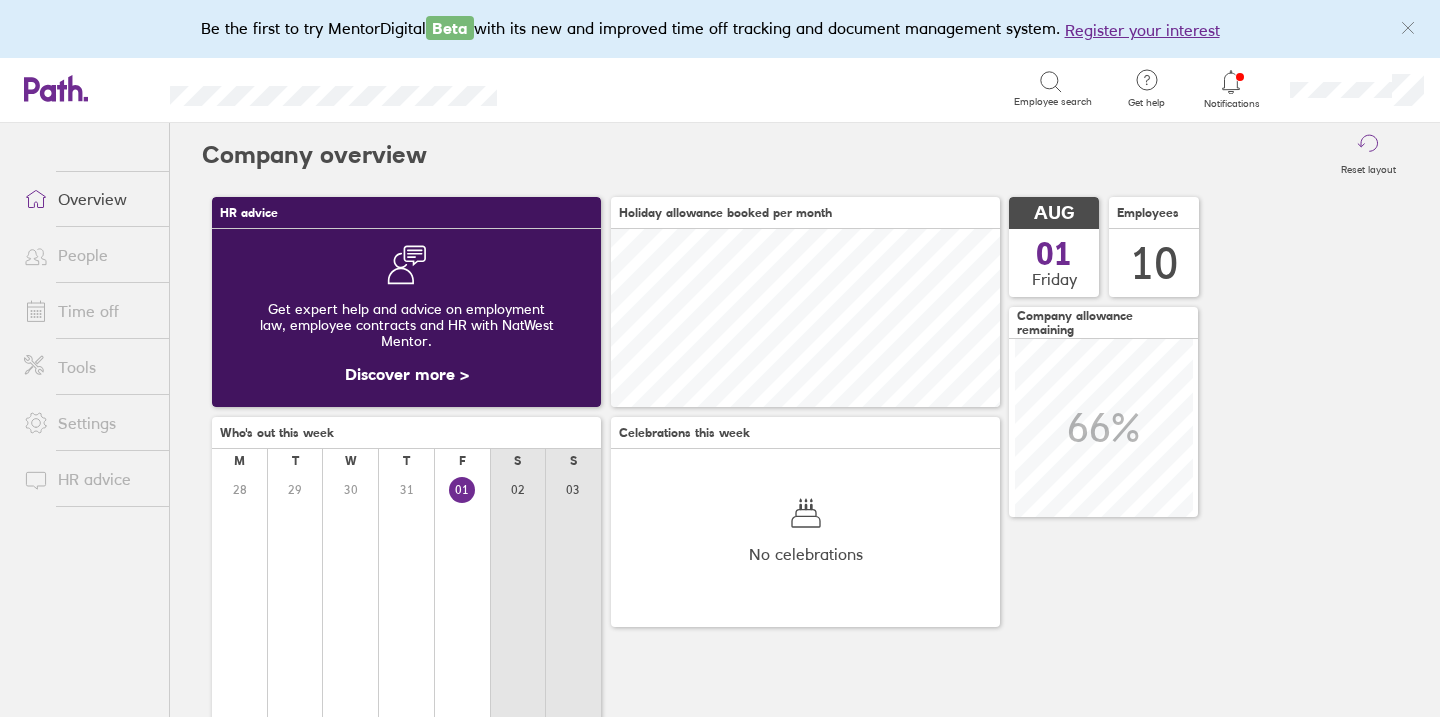 click 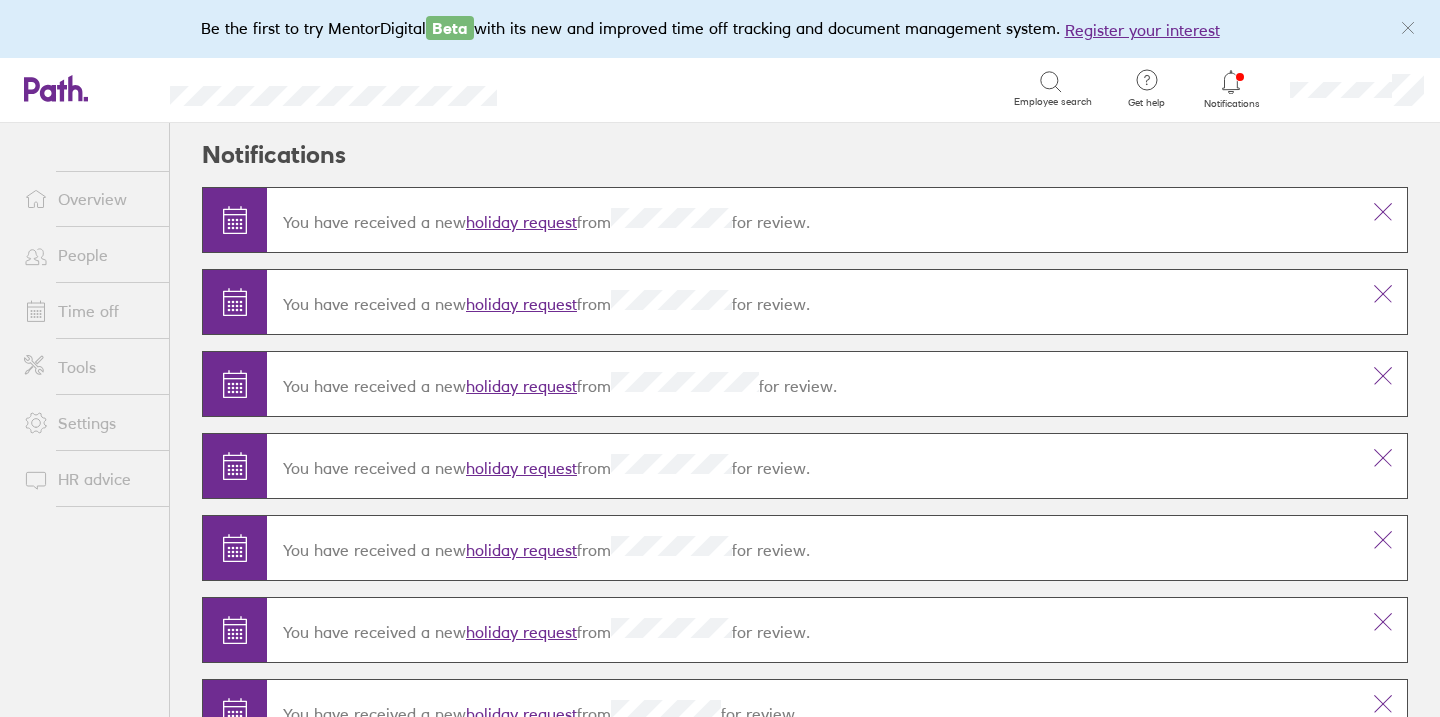 click on "holiday request" at bounding box center [521, 222] 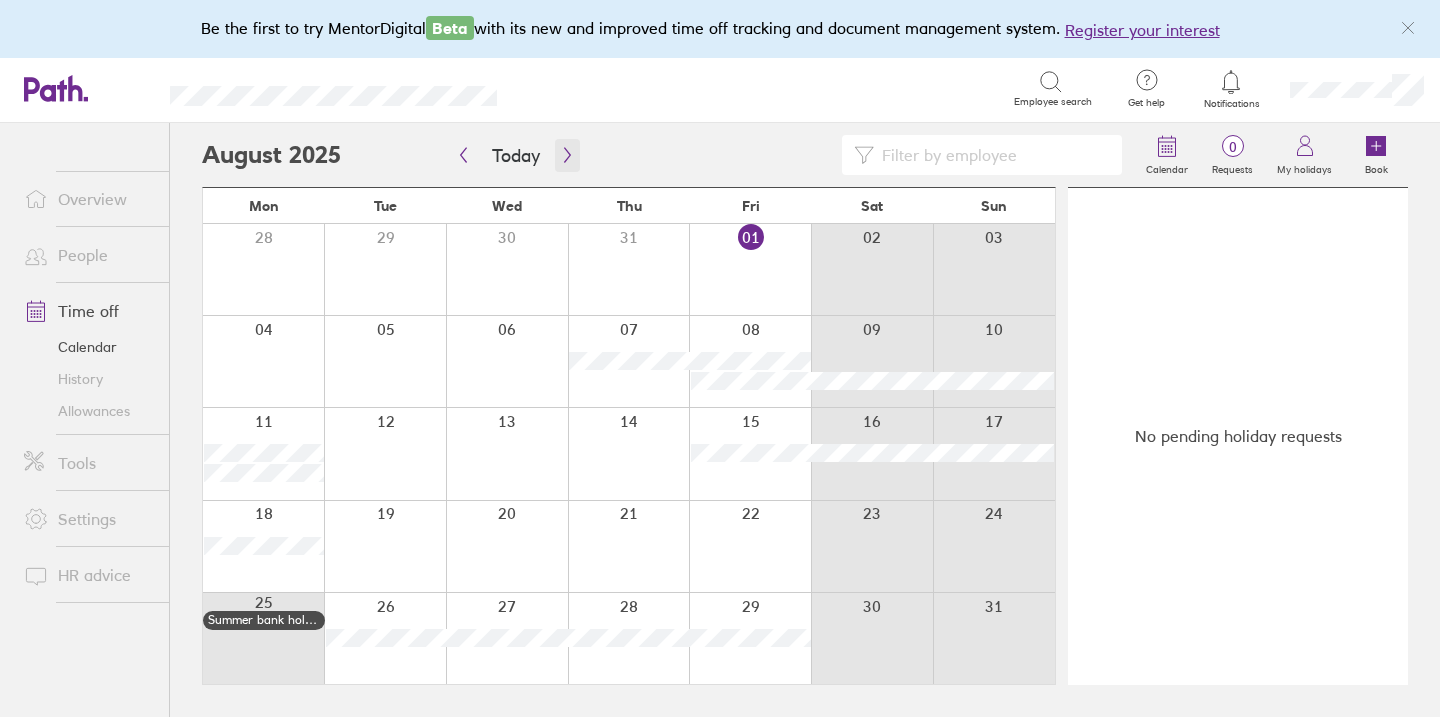 click 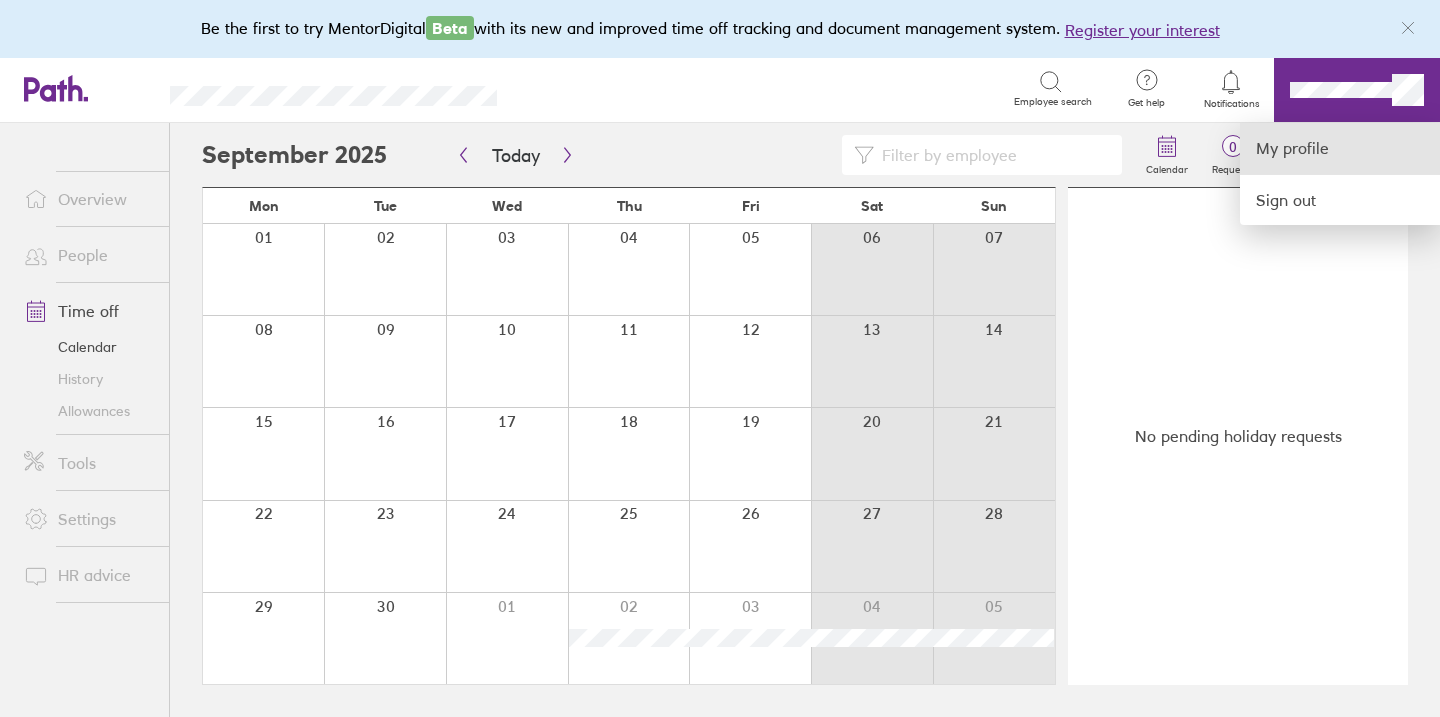 click on "My profile" at bounding box center (1340, 148) 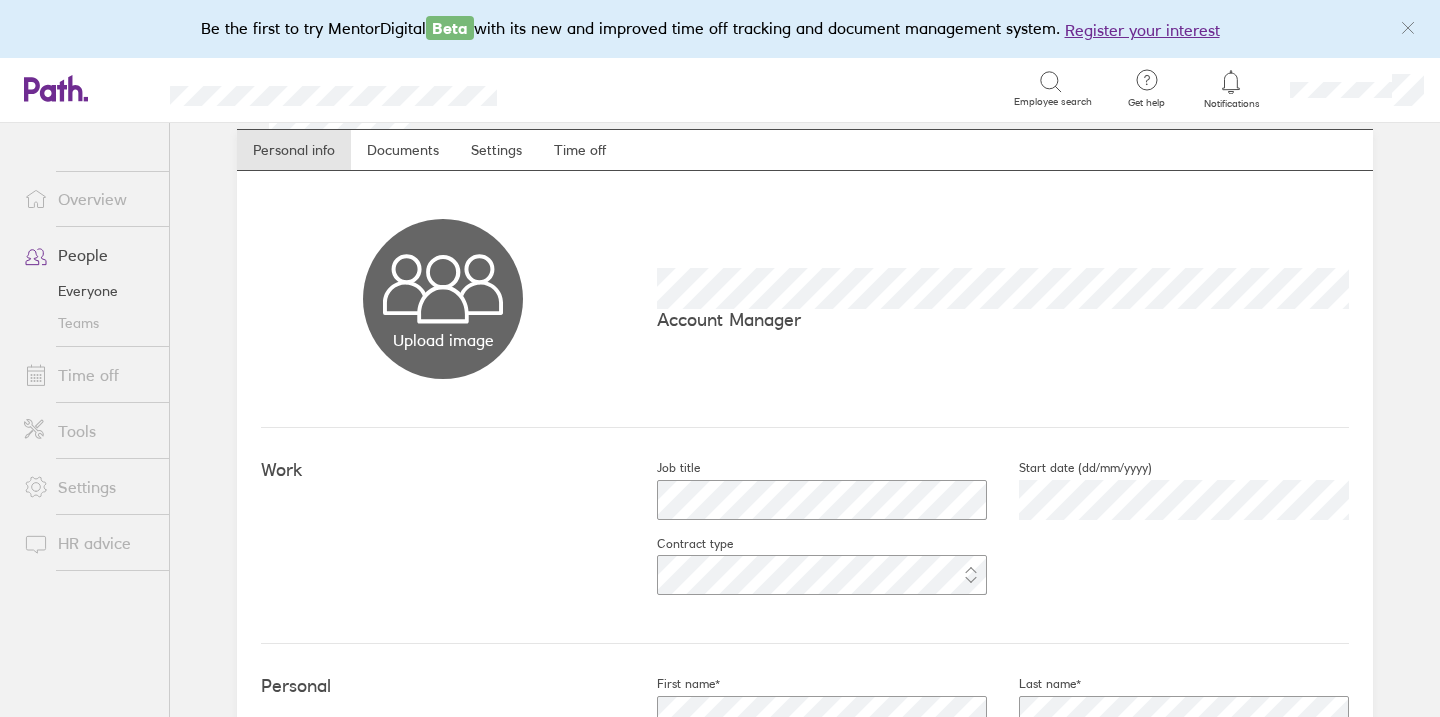 scroll, scrollTop: 44, scrollLeft: 0, axis: vertical 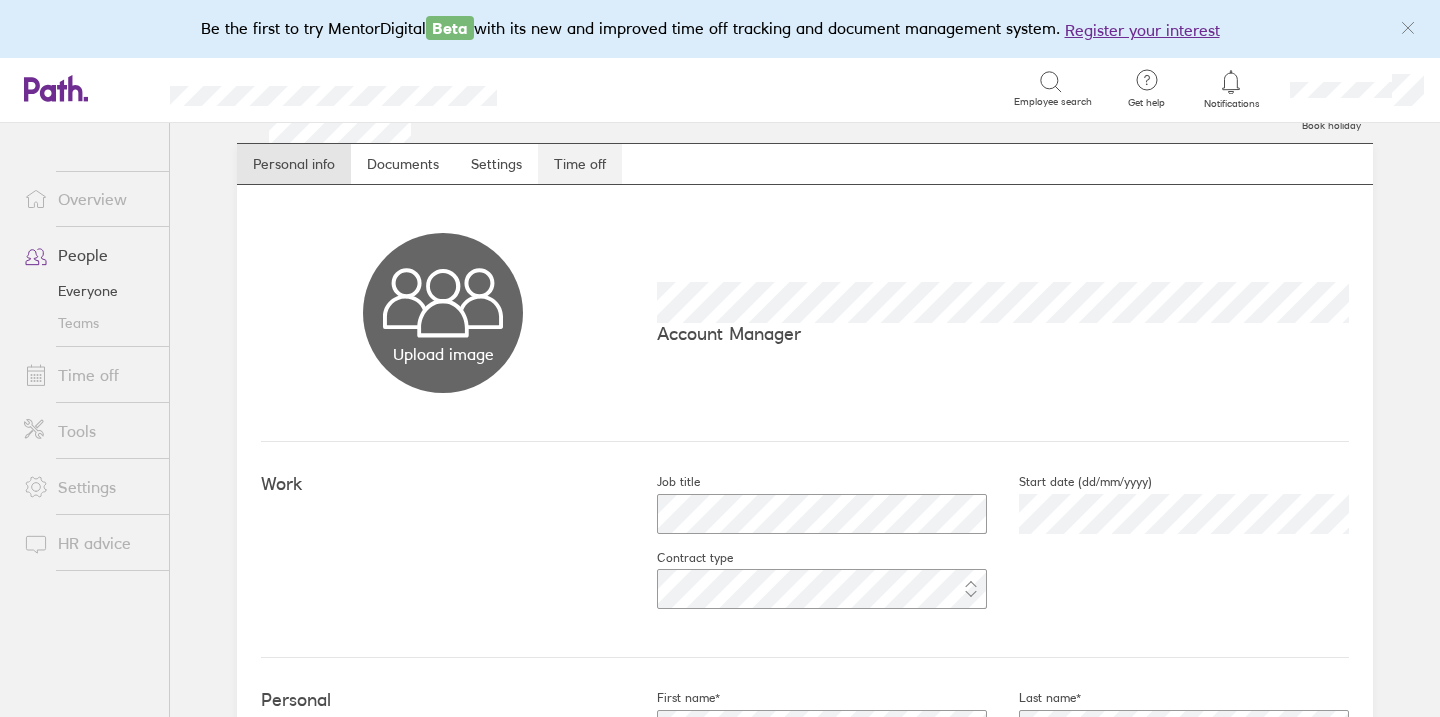 click on "Time off" at bounding box center [580, 164] 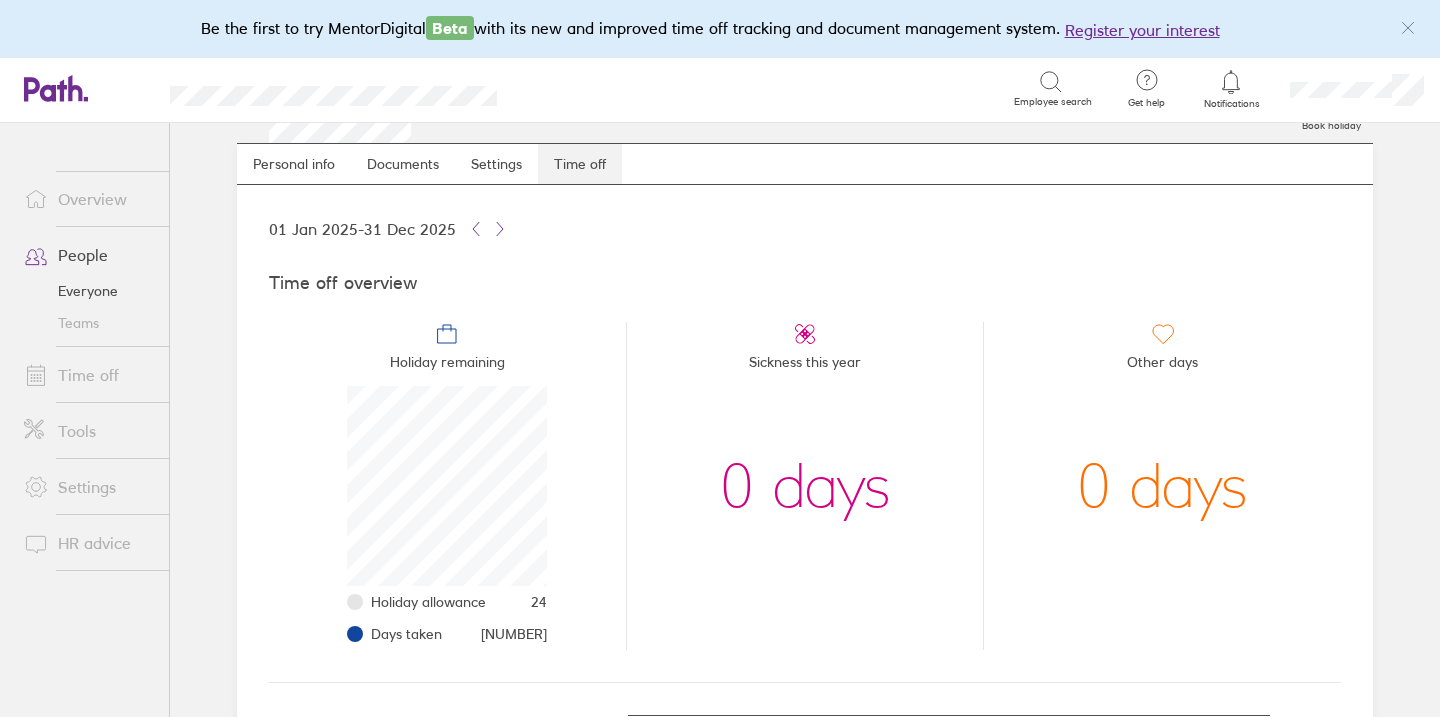 scroll, scrollTop: 999800, scrollLeft: 999800, axis: both 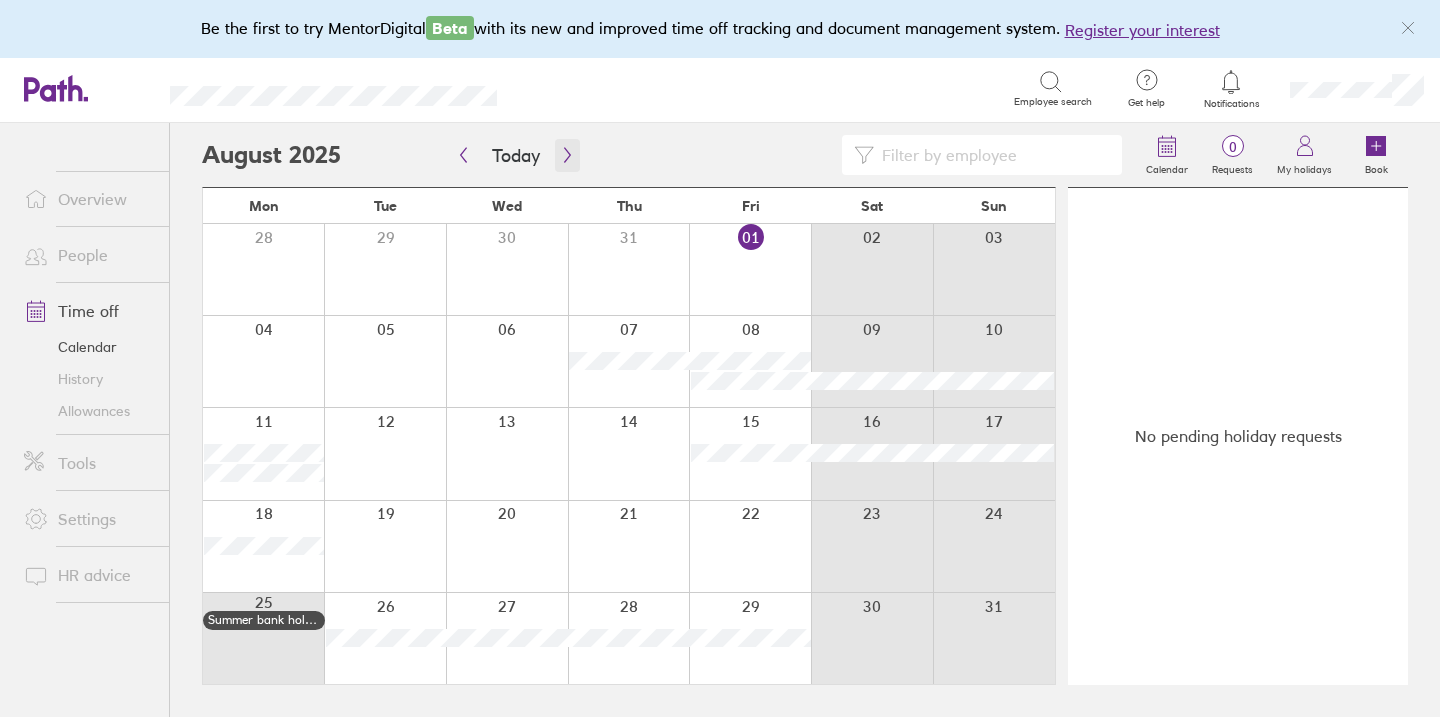 click 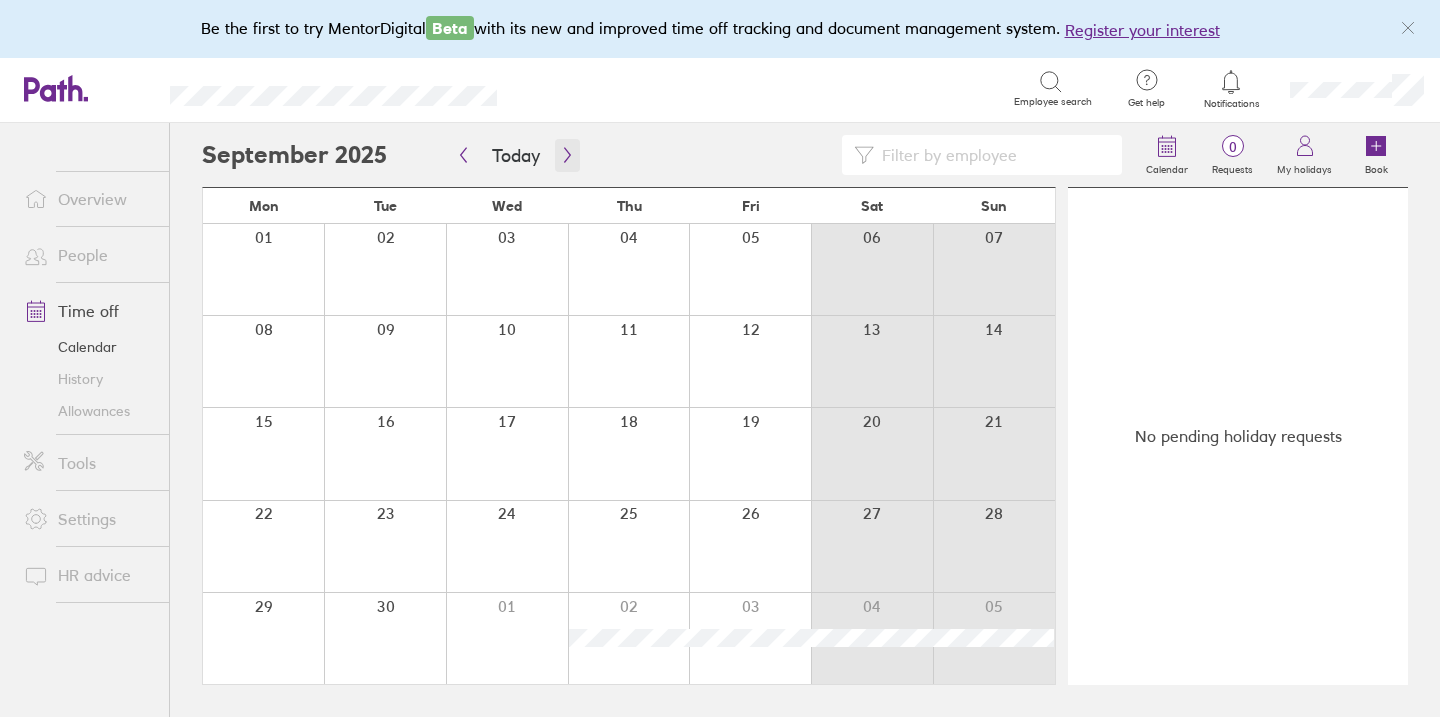 click 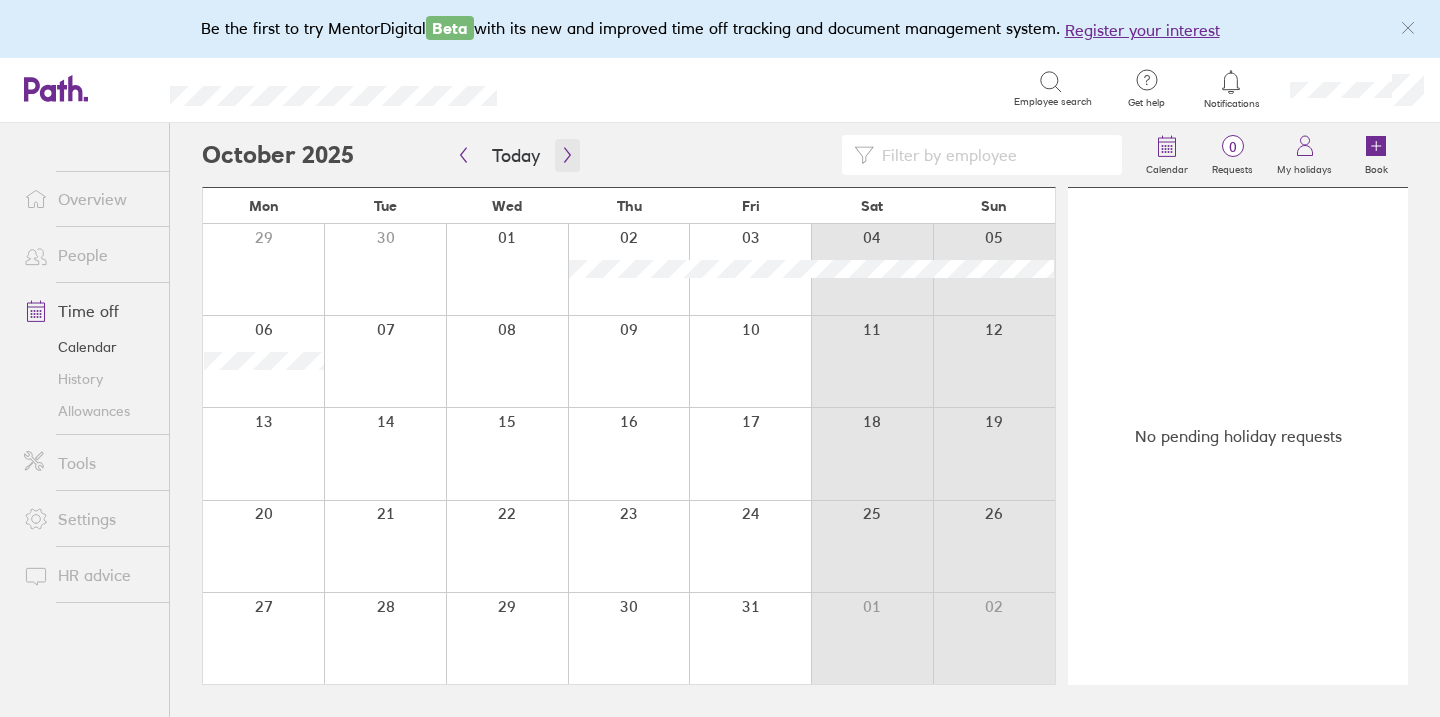 click 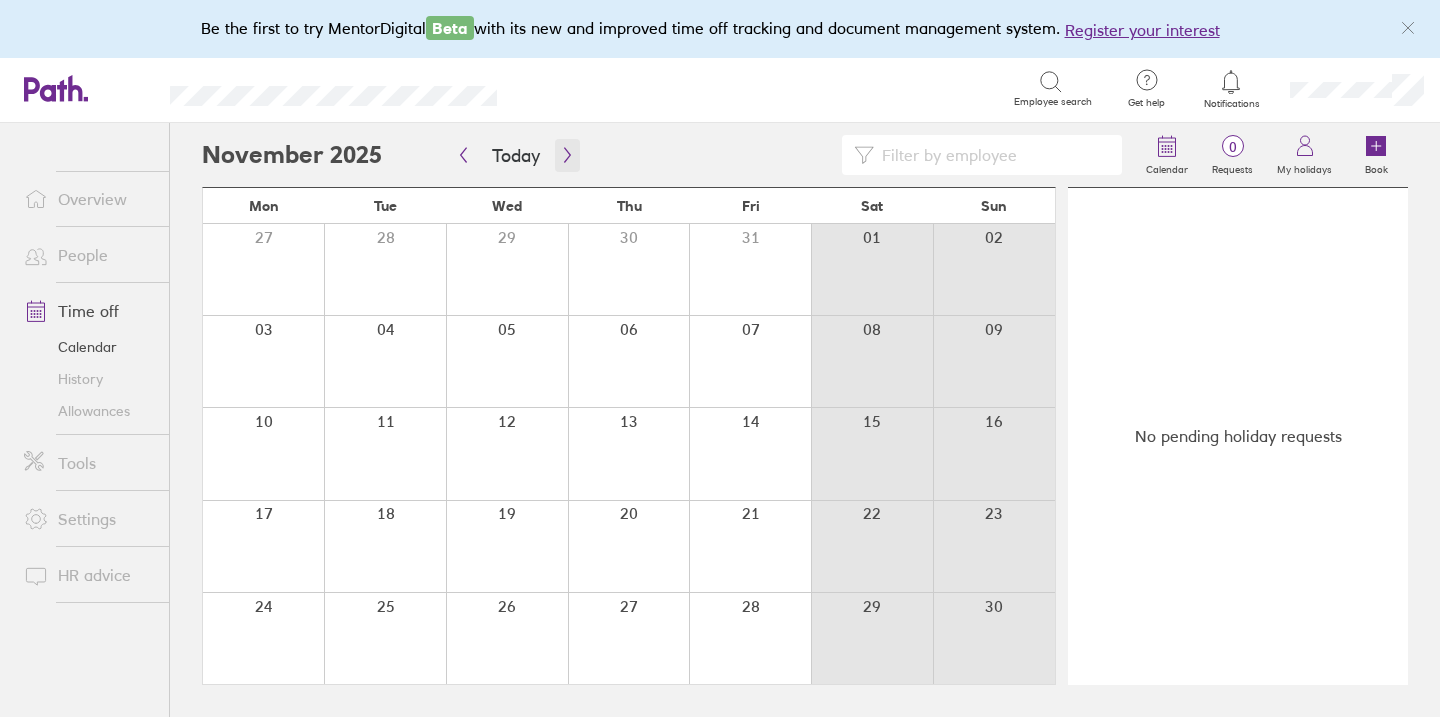 click 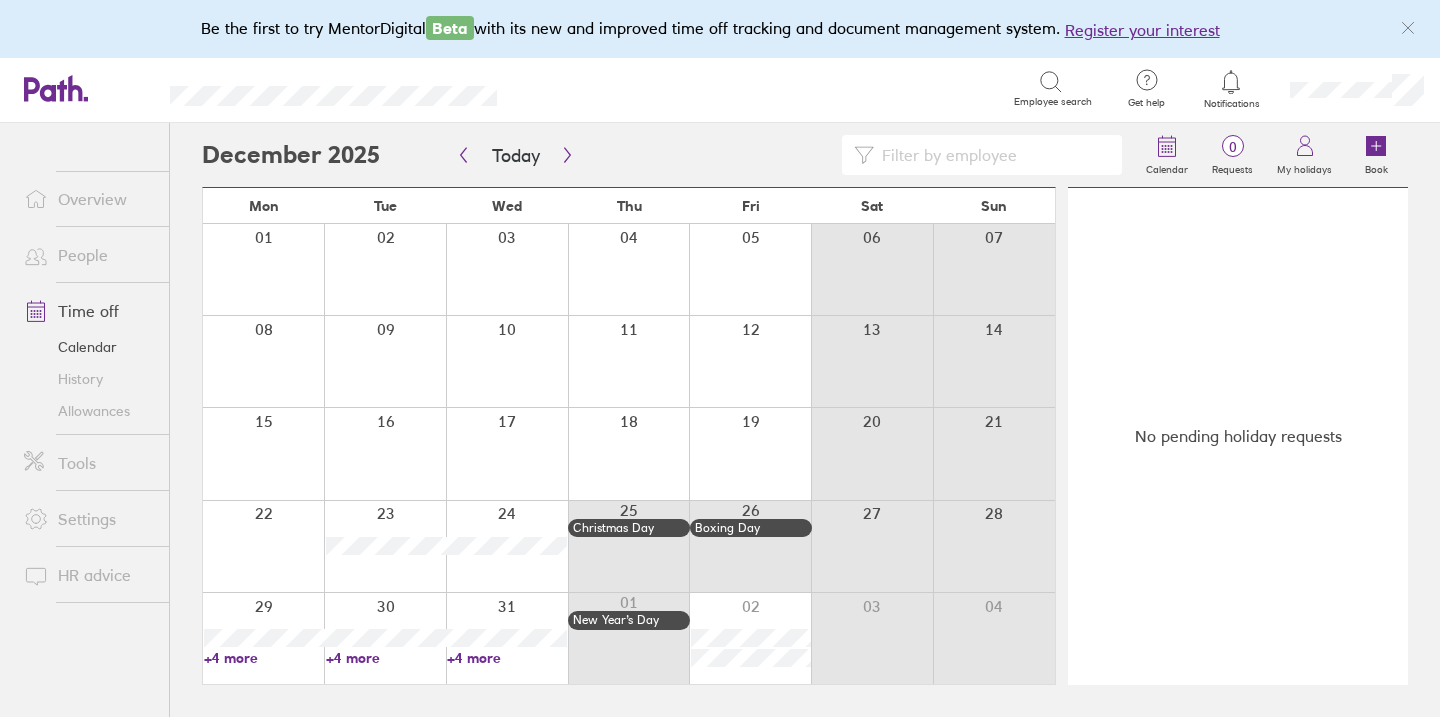 scroll, scrollTop: 0, scrollLeft: 0, axis: both 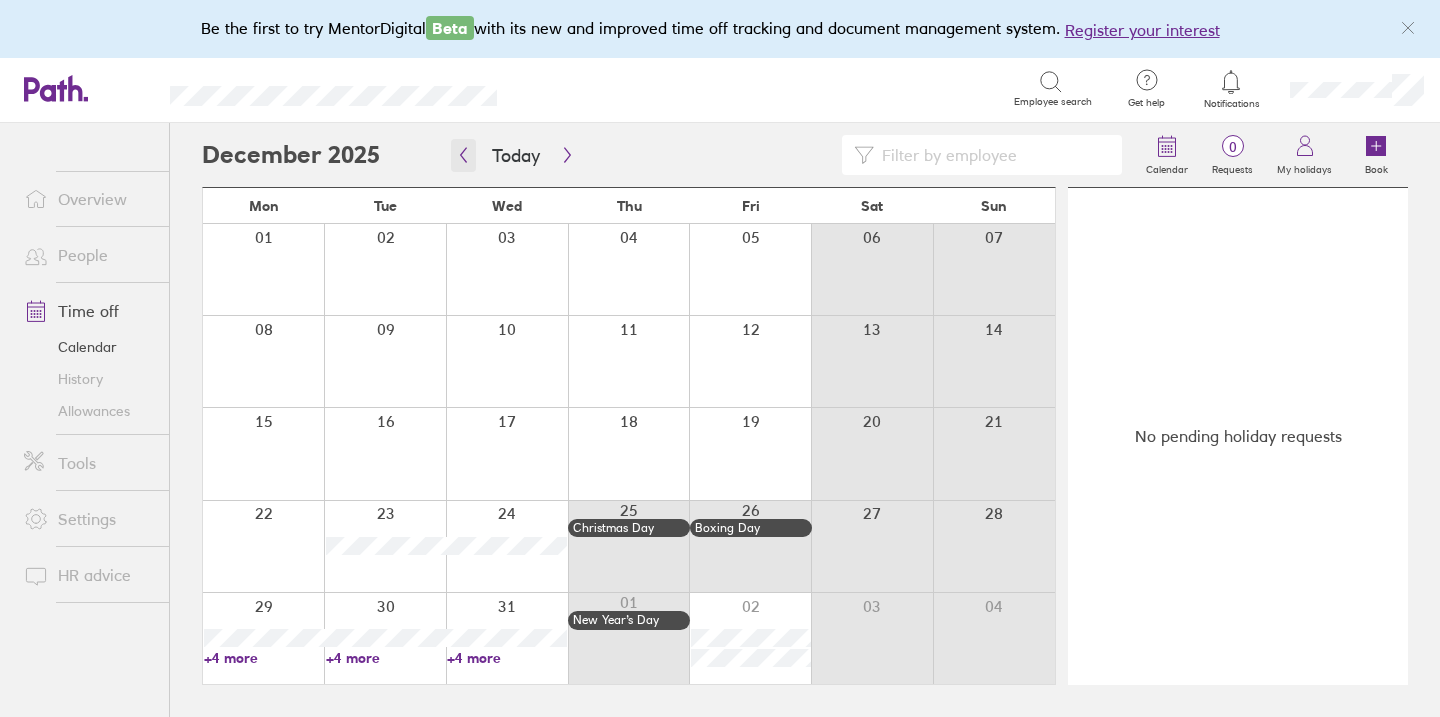 click 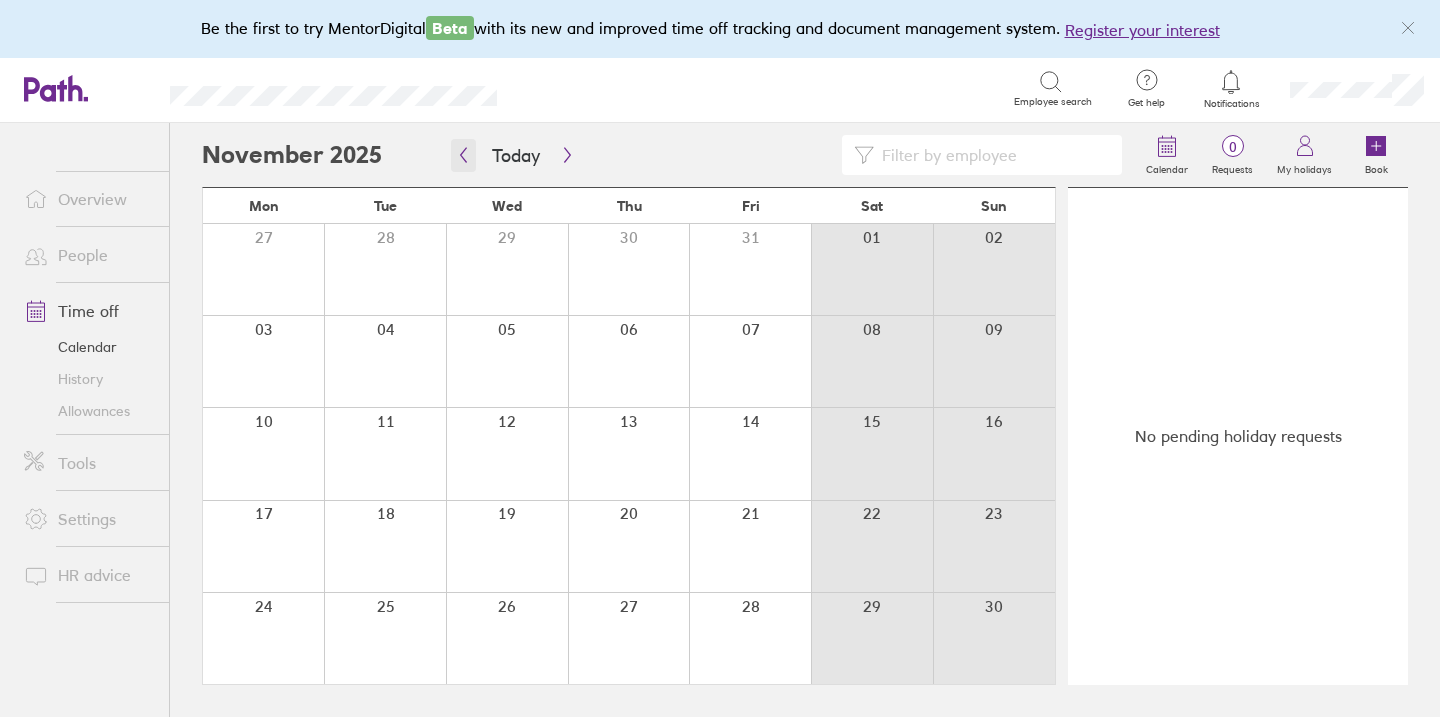 click 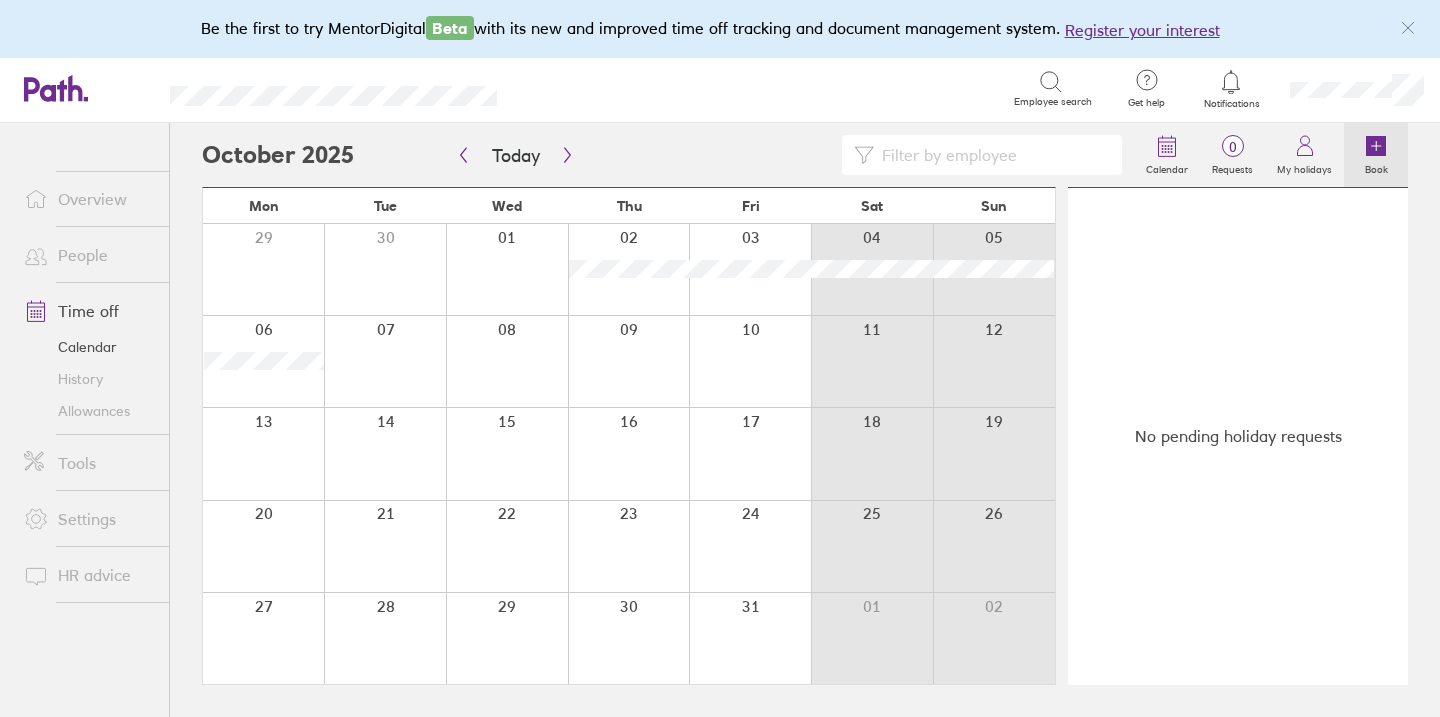 click 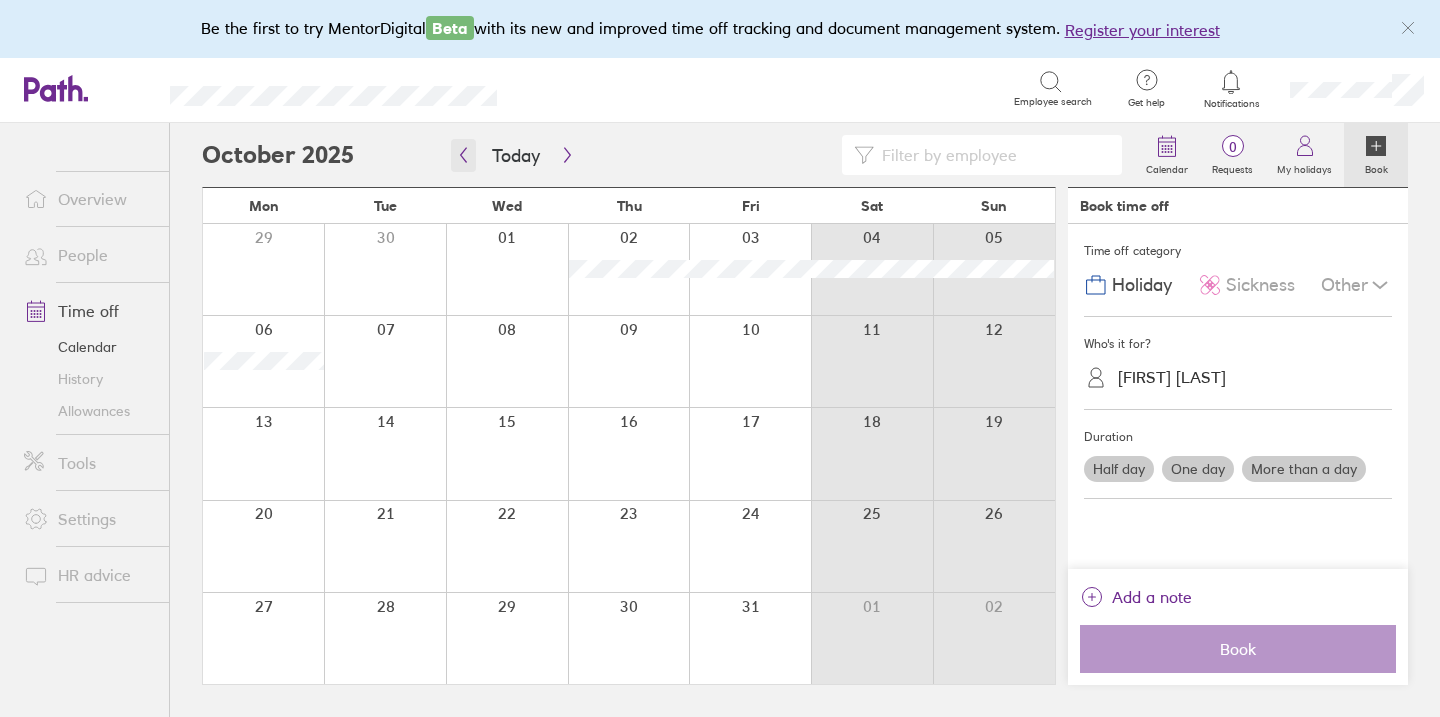 click 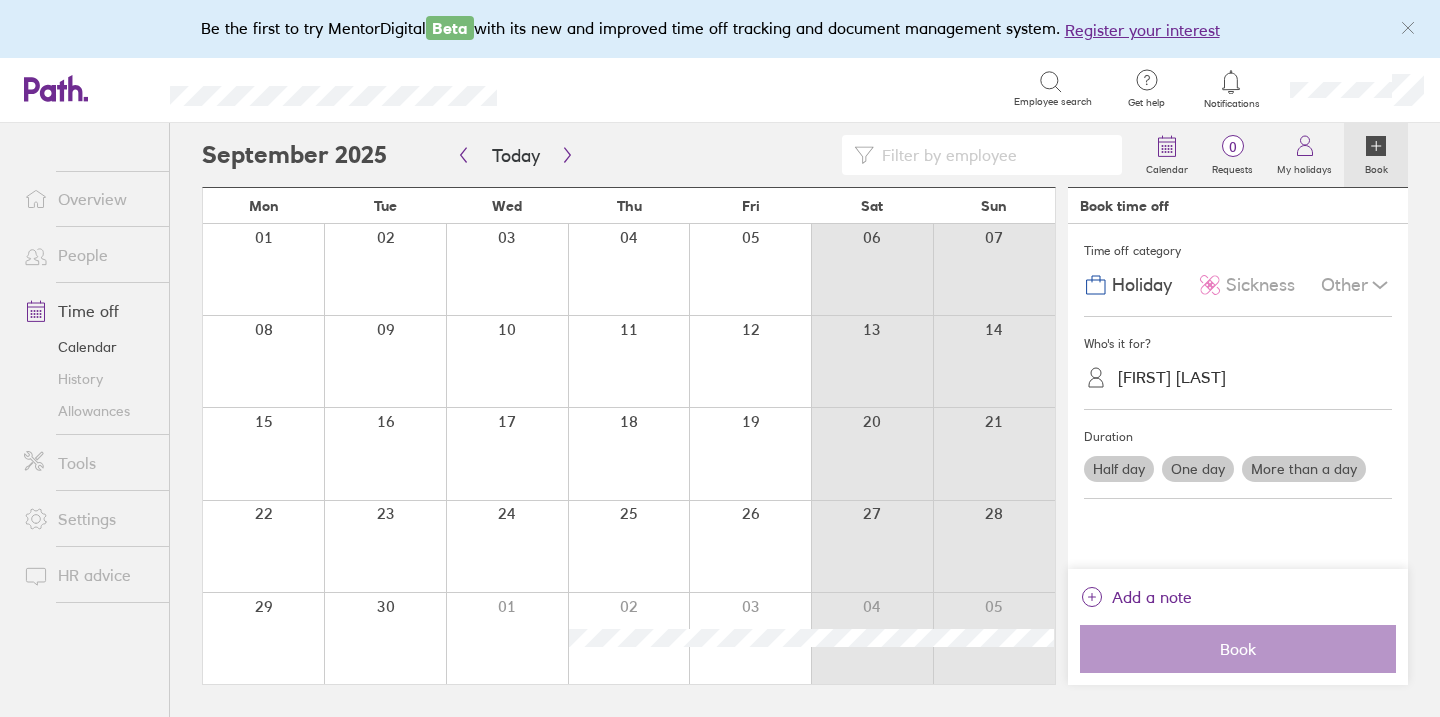 click at bounding box center [750, 361] 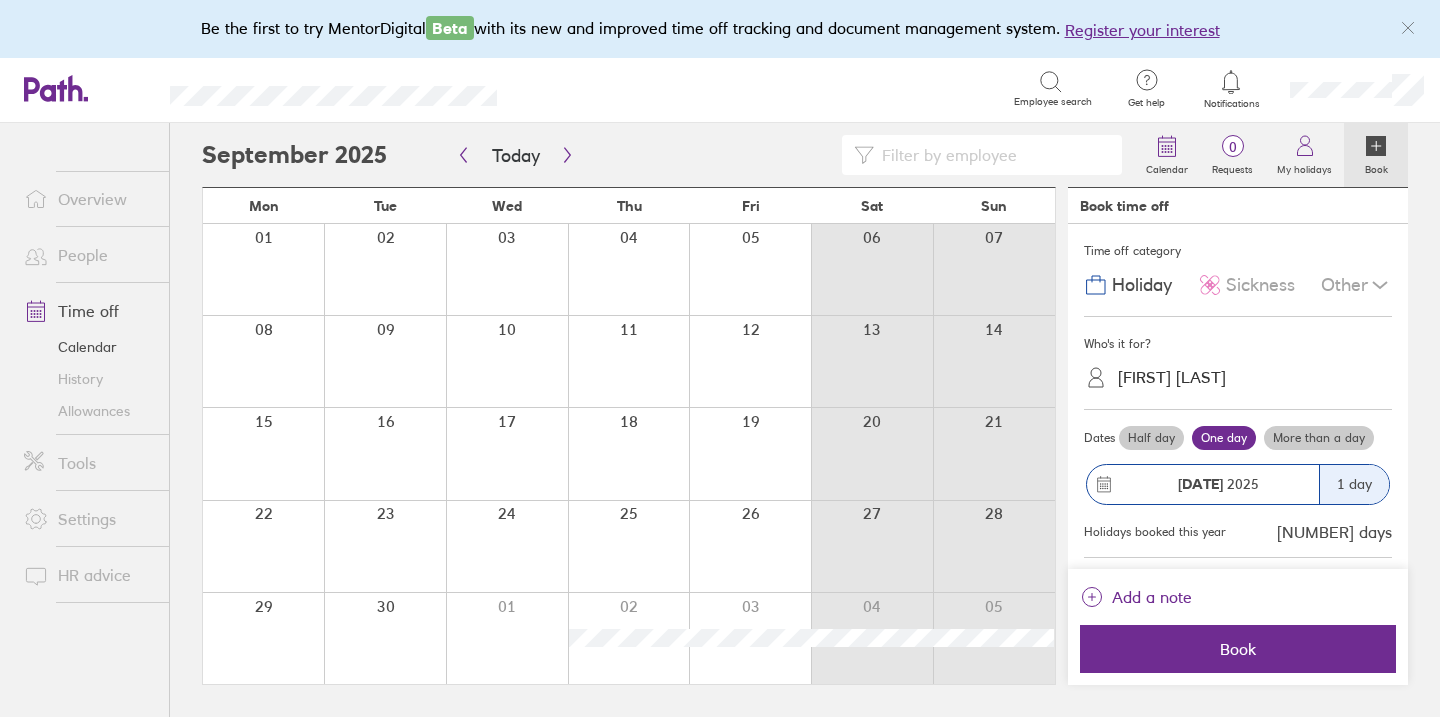 click on "More than a day" at bounding box center (1319, 438) 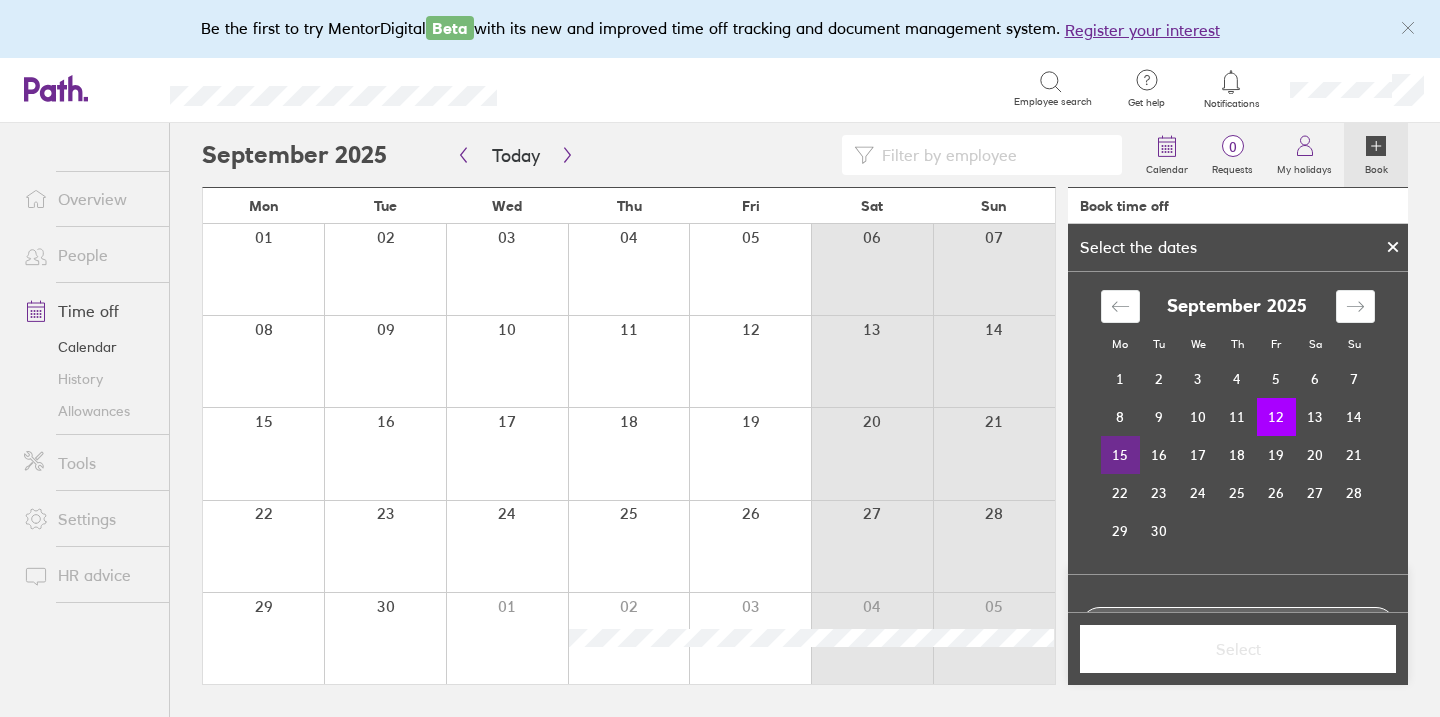 click on "15" at bounding box center [1120, 455] 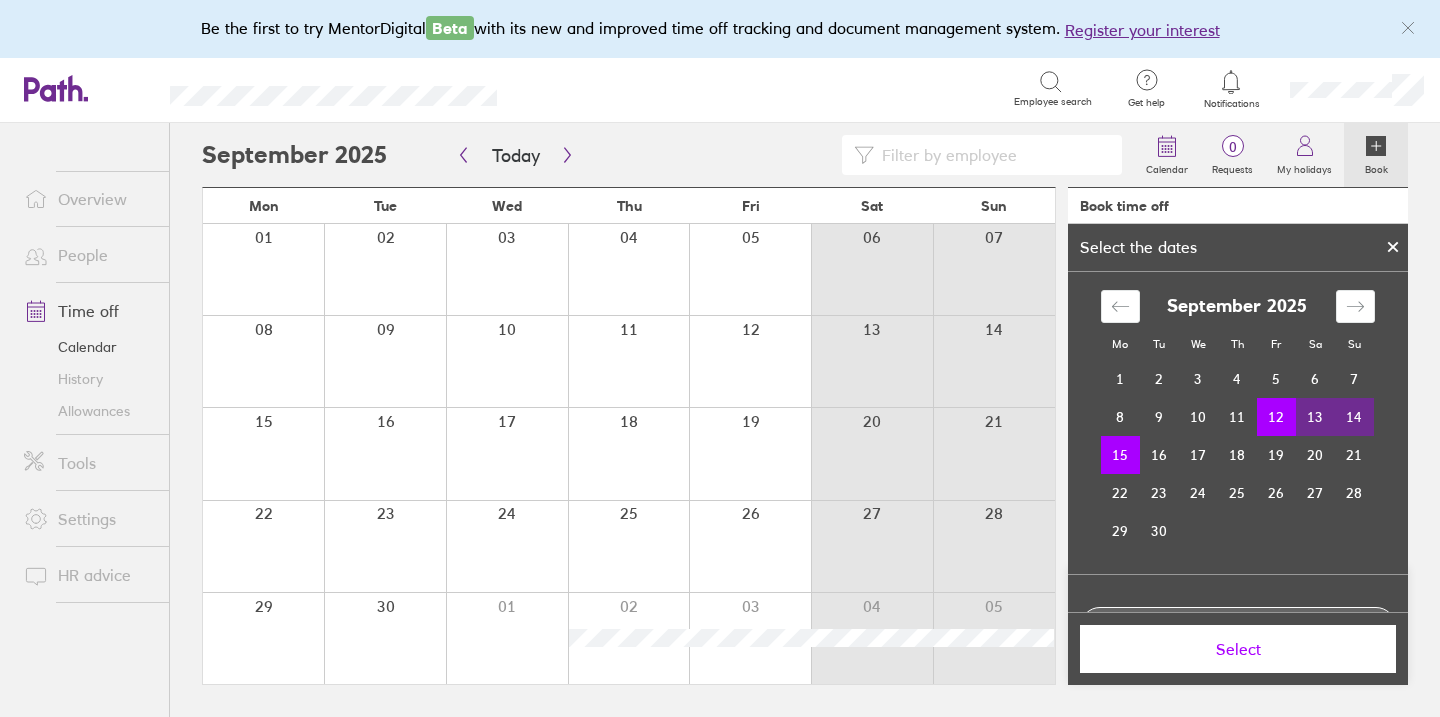 click on "Select" at bounding box center (1238, 649) 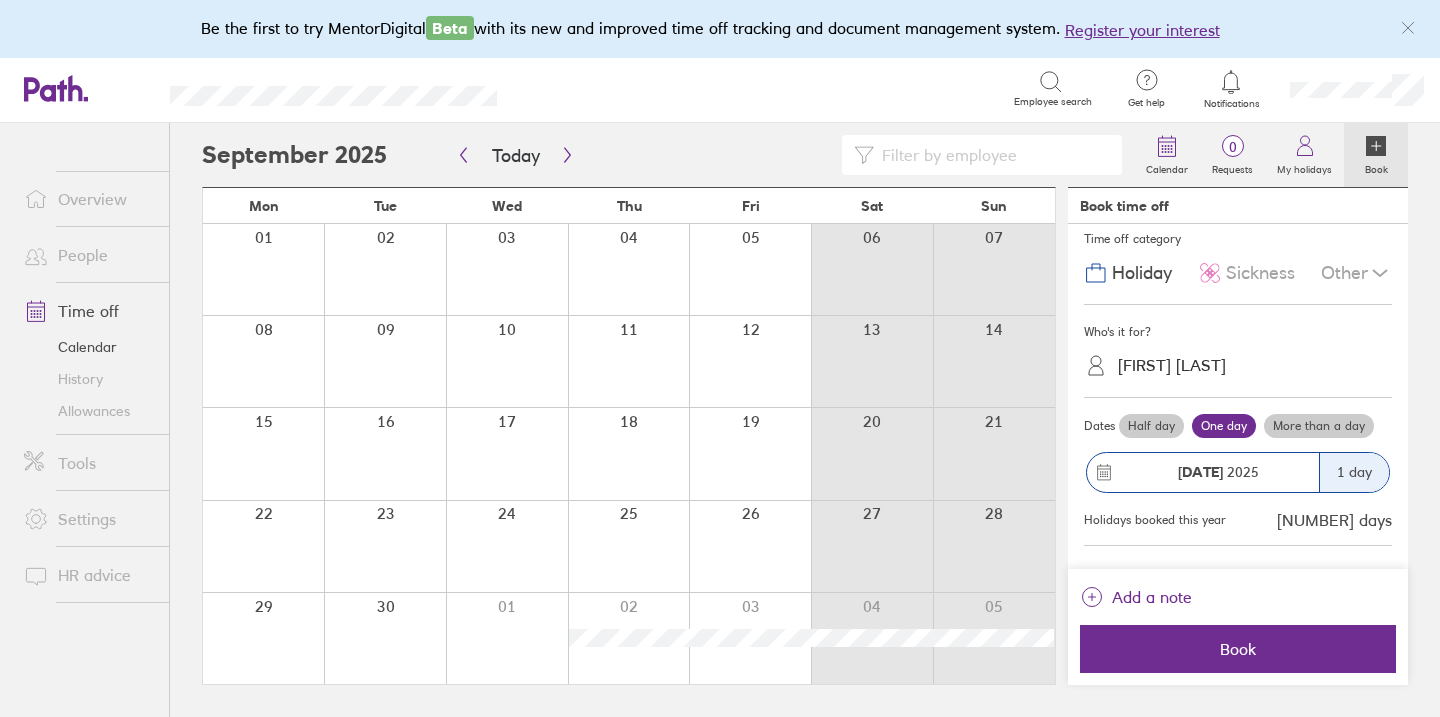 scroll, scrollTop: 10, scrollLeft: 0, axis: vertical 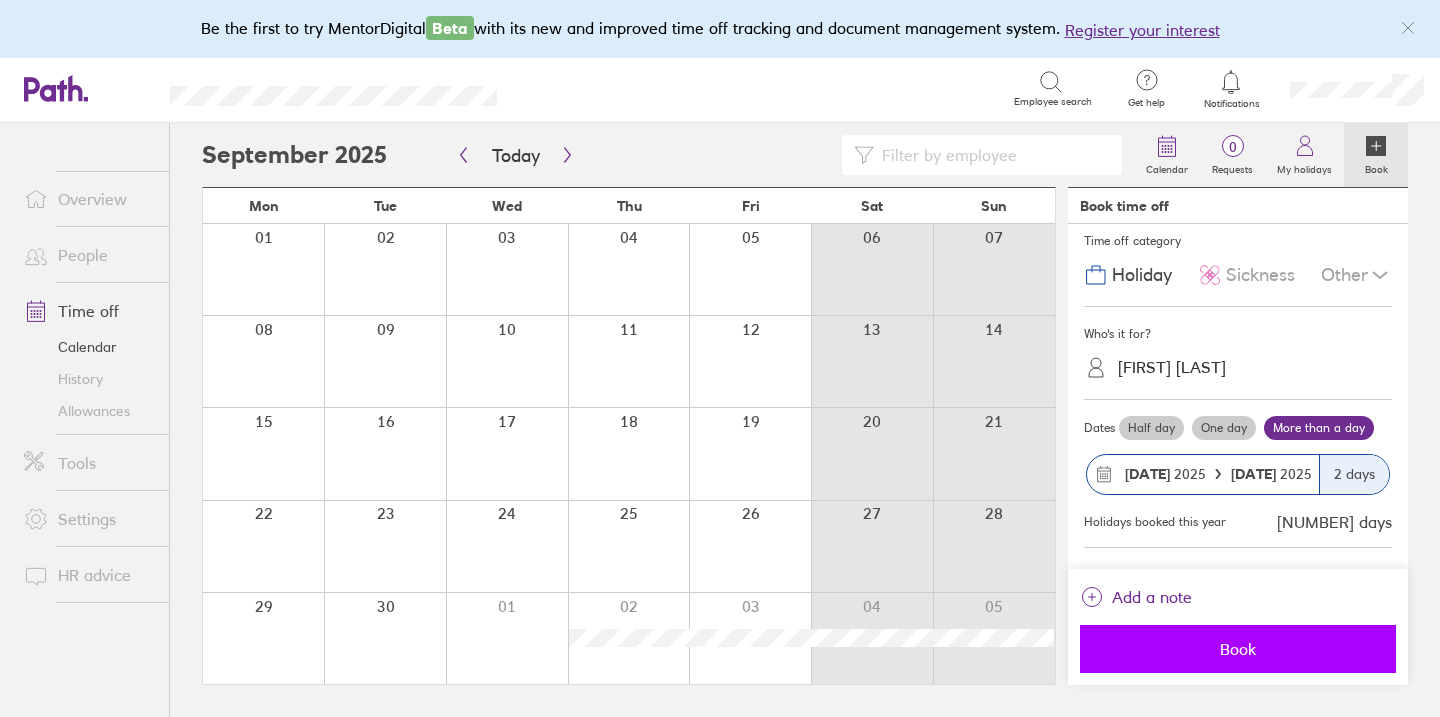 click on "Book" at bounding box center (1238, 649) 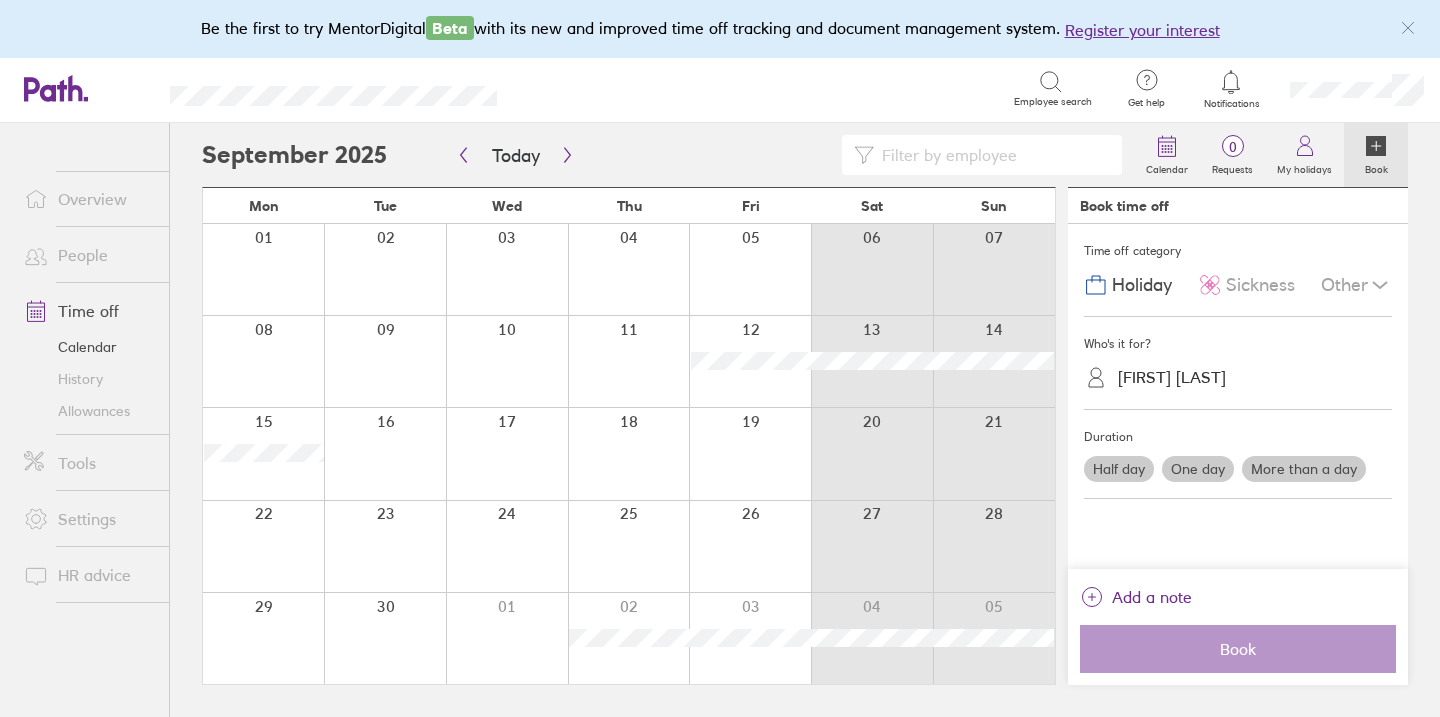 scroll, scrollTop: 0, scrollLeft: 0, axis: both 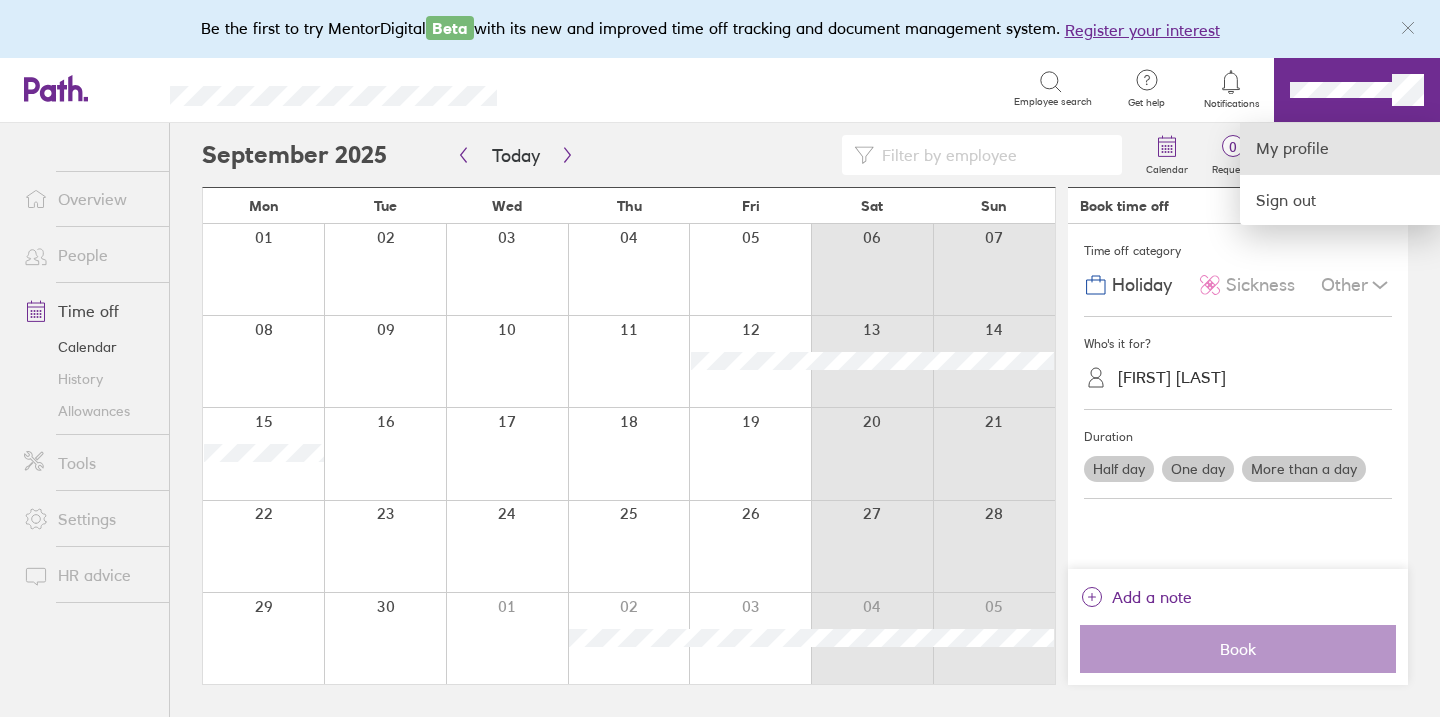 click on "My profile" at bounding box center [1340, 148] 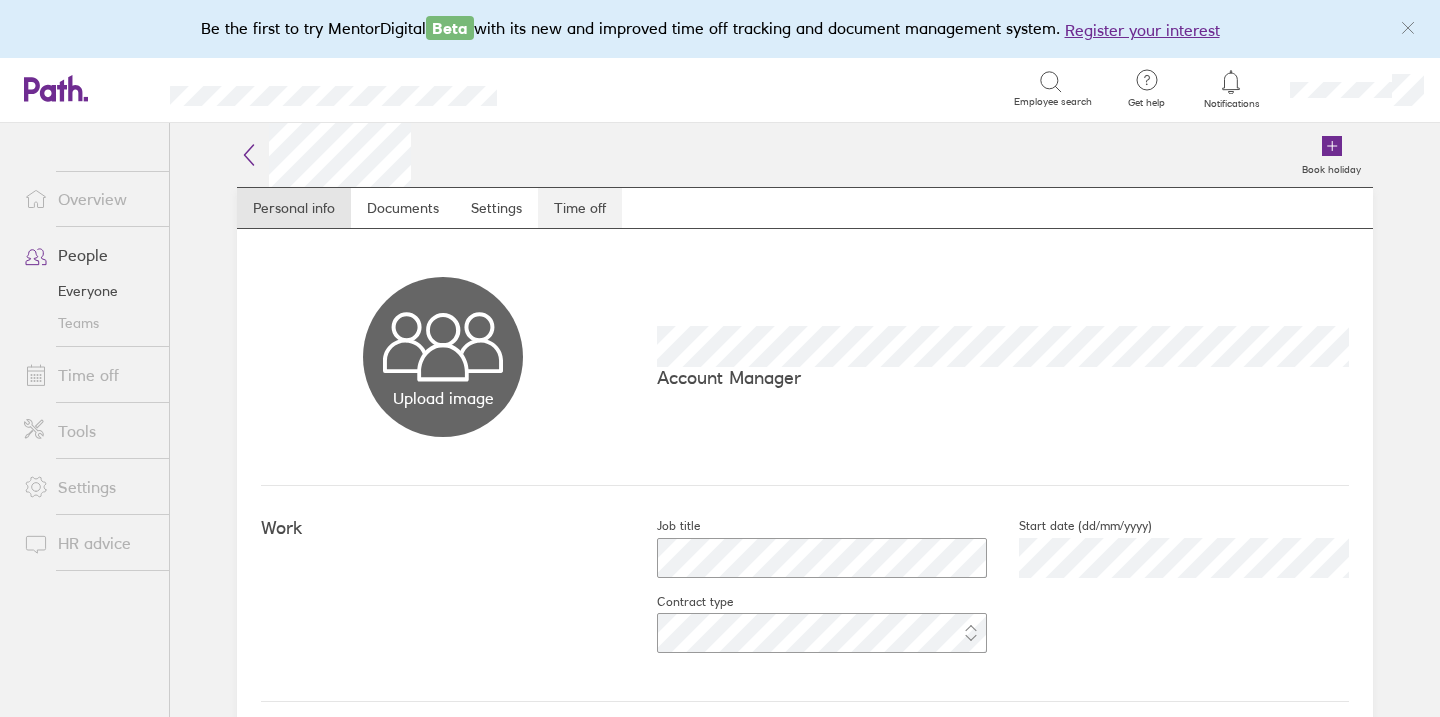 click on "Time off" at bounding box center [580, 208] 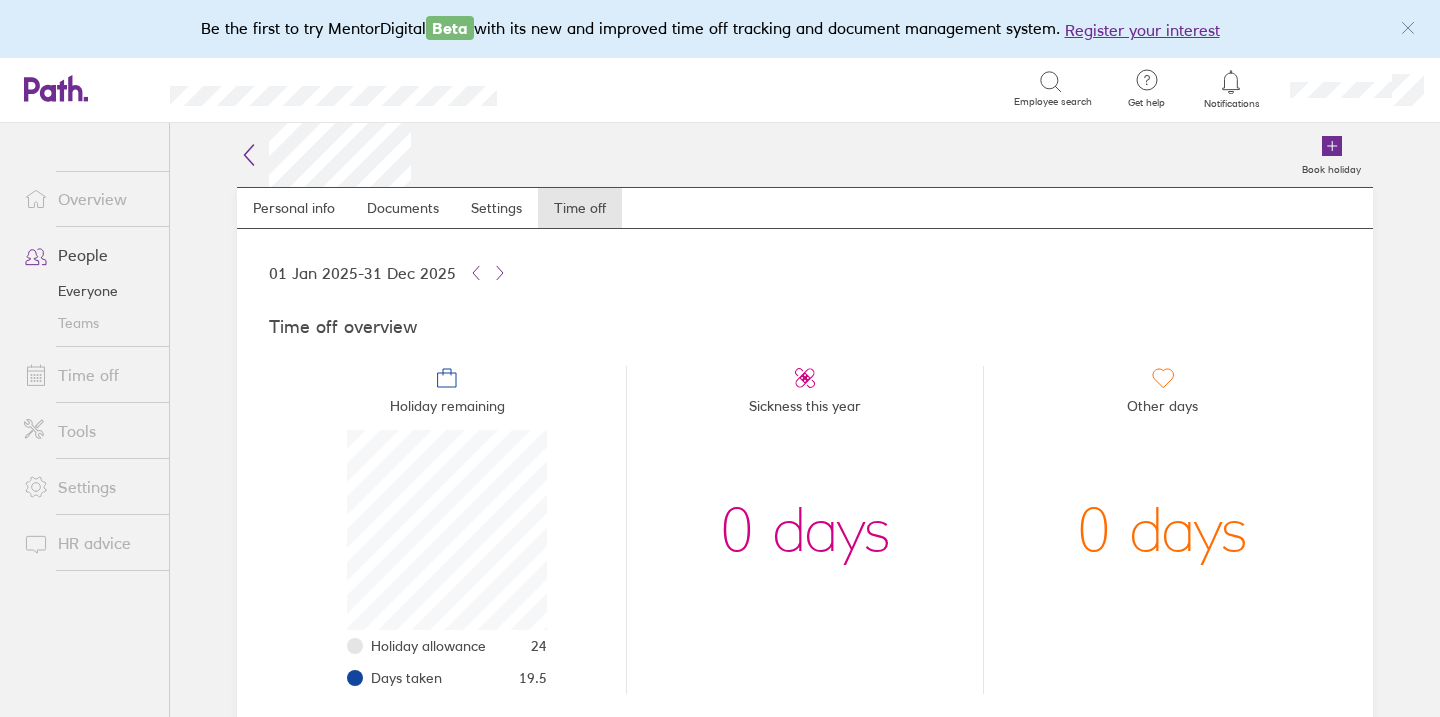 scroll, scrollTop: 999800, scrollLeft: 999800, axis: both 